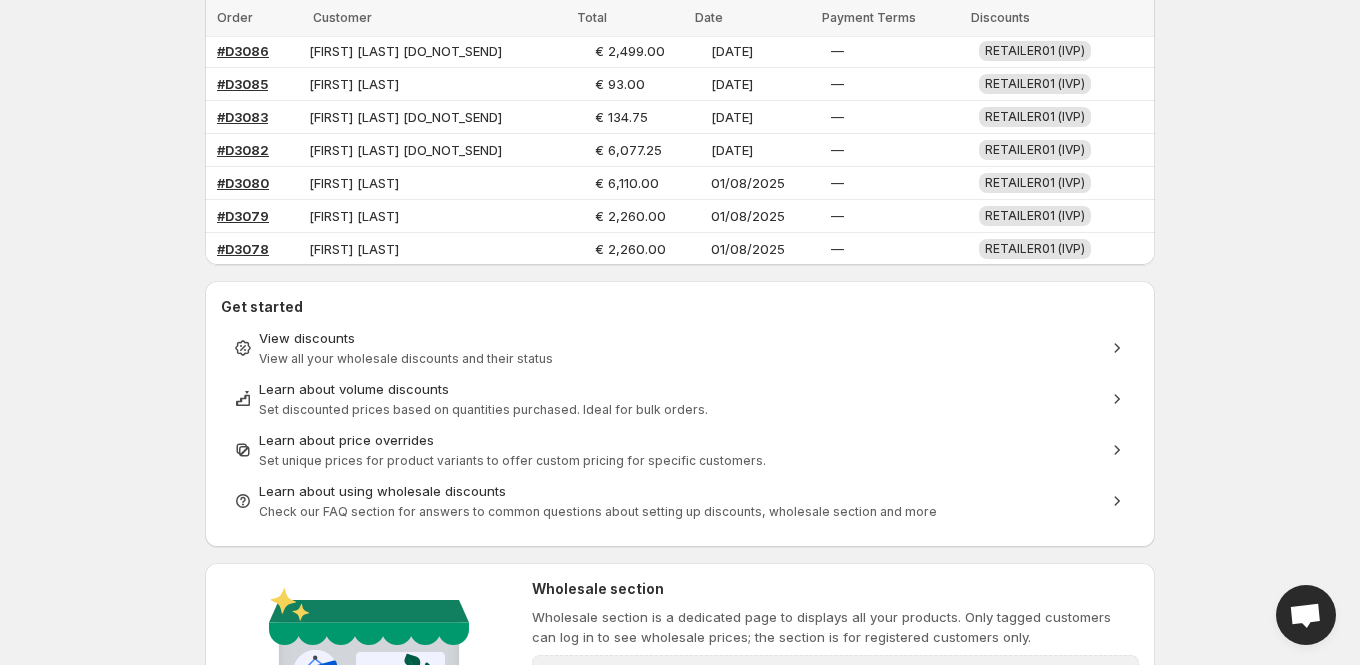 scroll, scrollTop: 464, scrollLeft: 0, axis: vertical 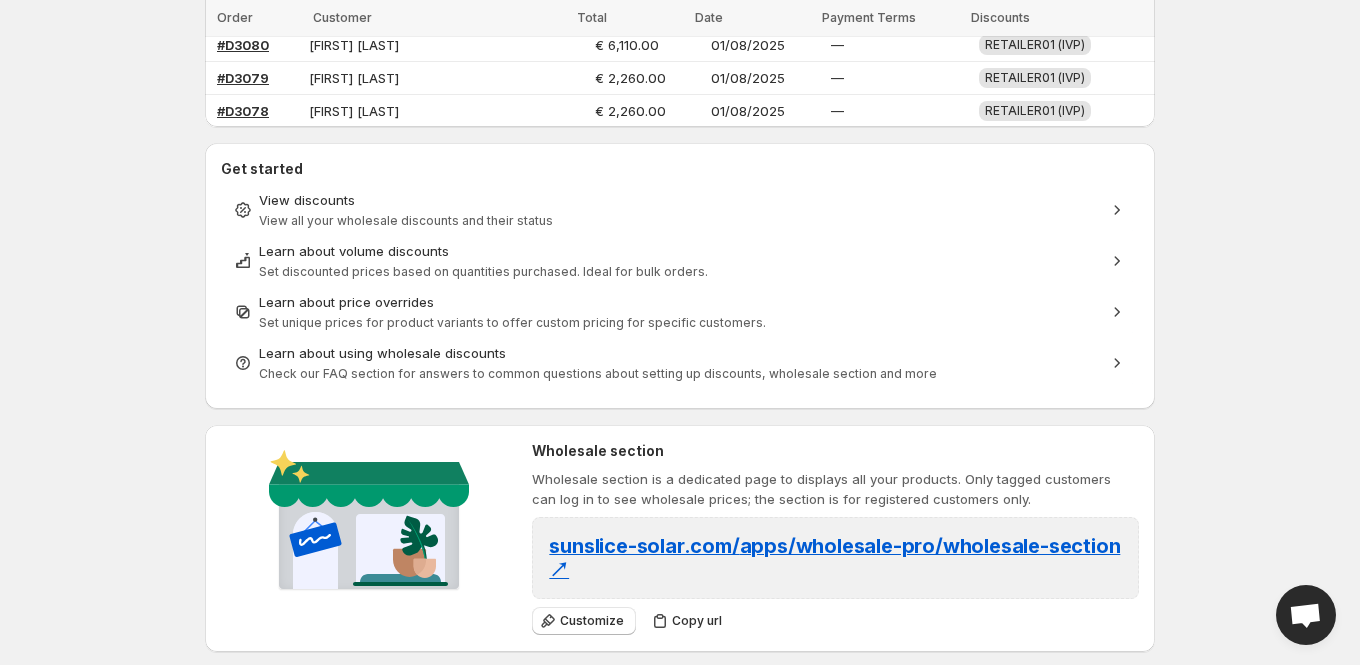 click on "View discounts View all your wholesale discounts and their status Learn about volume discounts Set discounted prices based on quantities purchased. Ideal for bulk orders. Learn about price overrides Set unique prices for product variants to offer custom pricing for specific customers. Learn about using wholesale discounts Check our FAQ section for answers to common questions about setting up discounts, wholesale section and more" at bounding box center (680, 286) 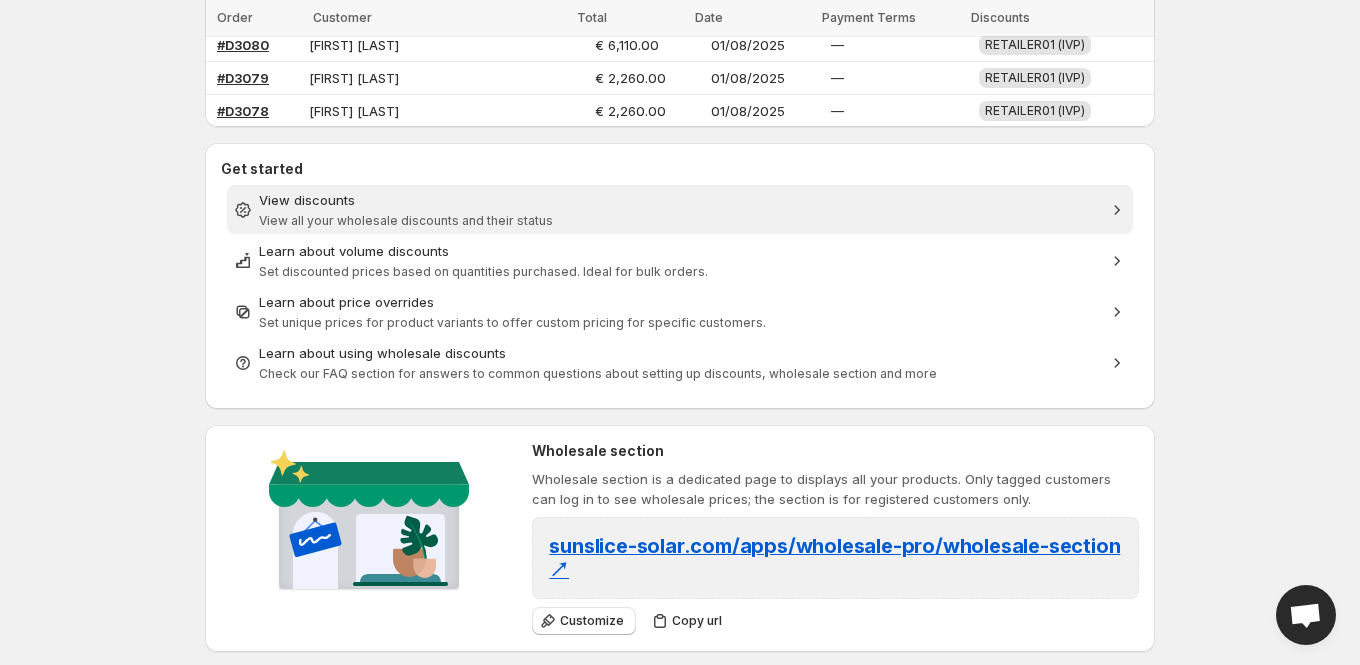 click on "View discounts" at bounding box center [680, 200] 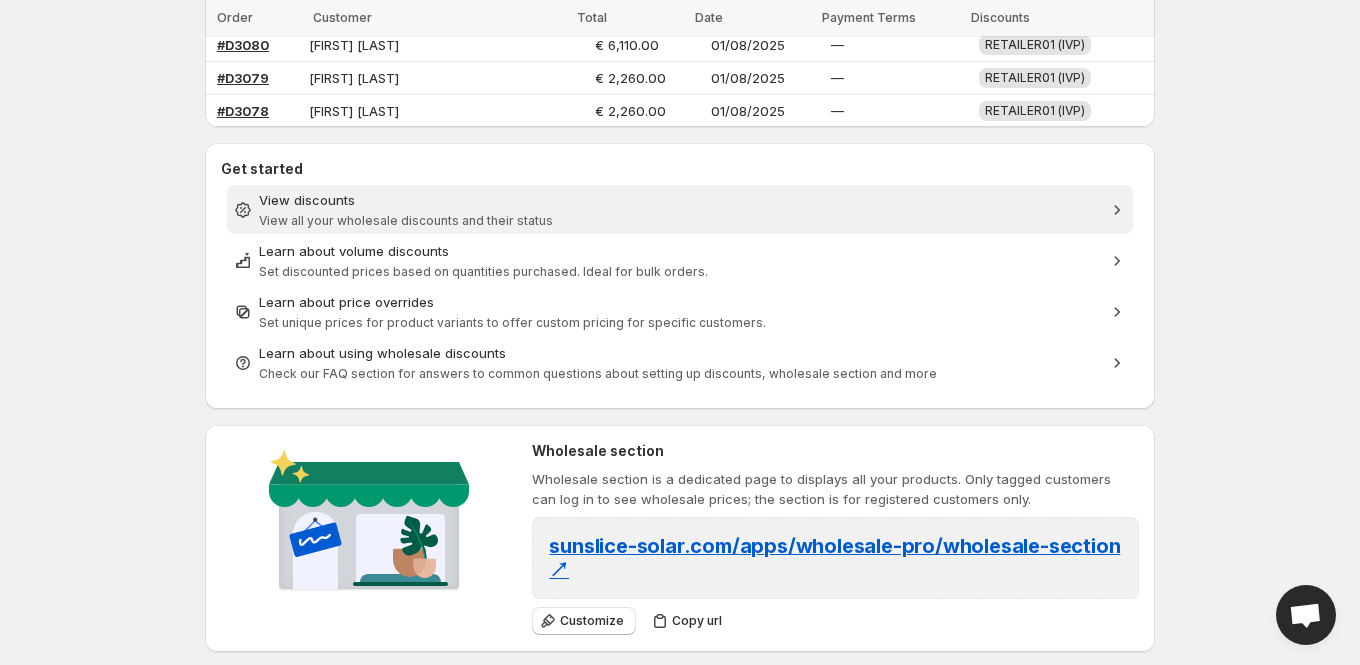 scroll, scrollTop: 0, scrollLeft: 0, axis: both 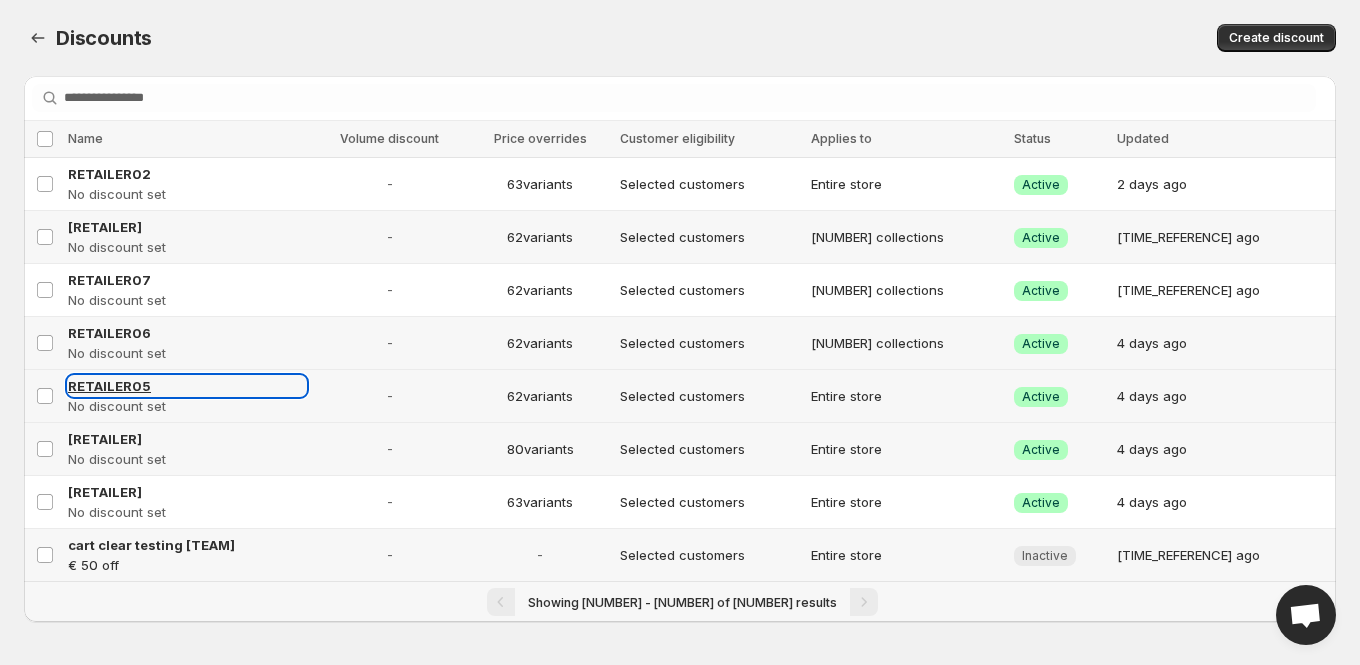 click on "RETAILER05" at bounding box center [109, 386] 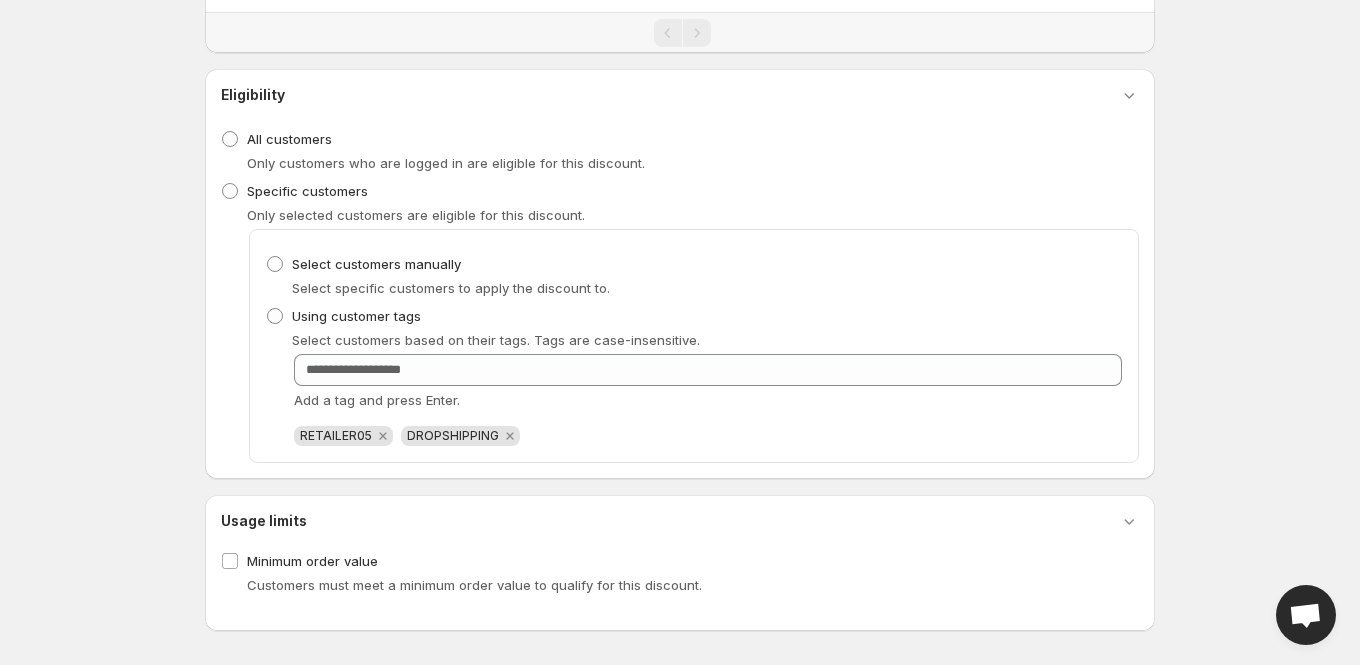 select on "***" 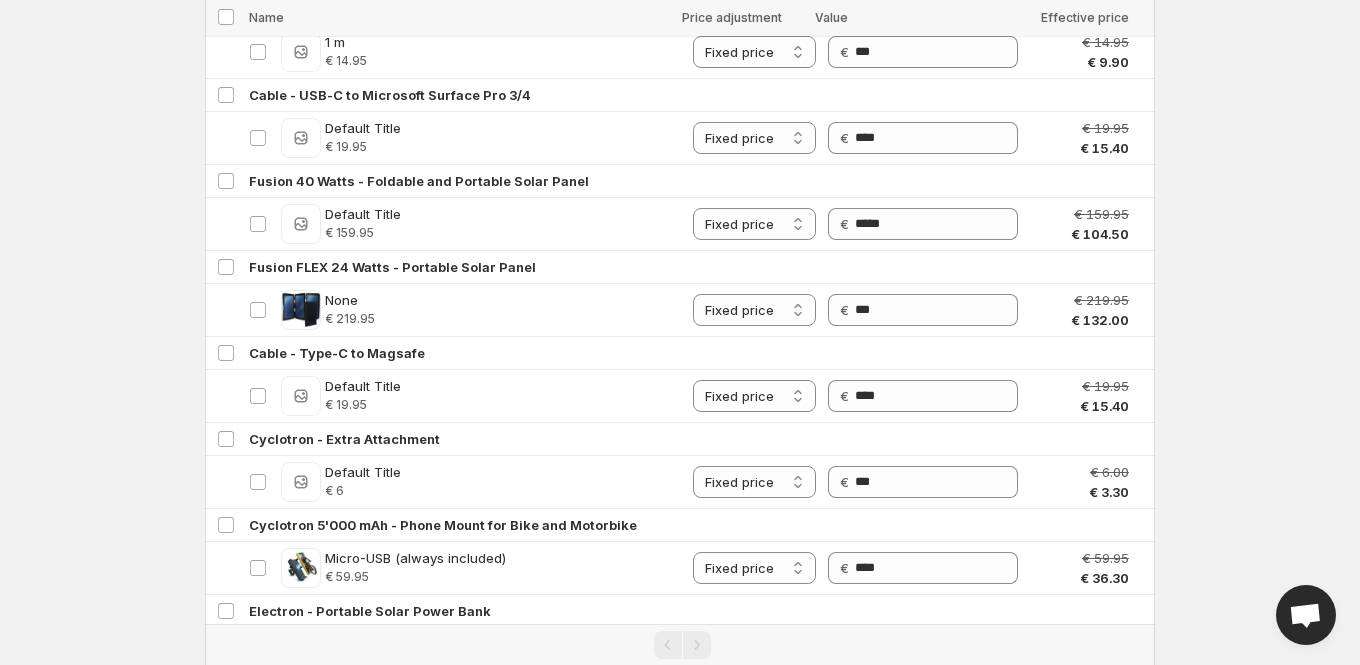 scroll, scrollTop: 5160, scrollLeft: 0, axis: vertical 